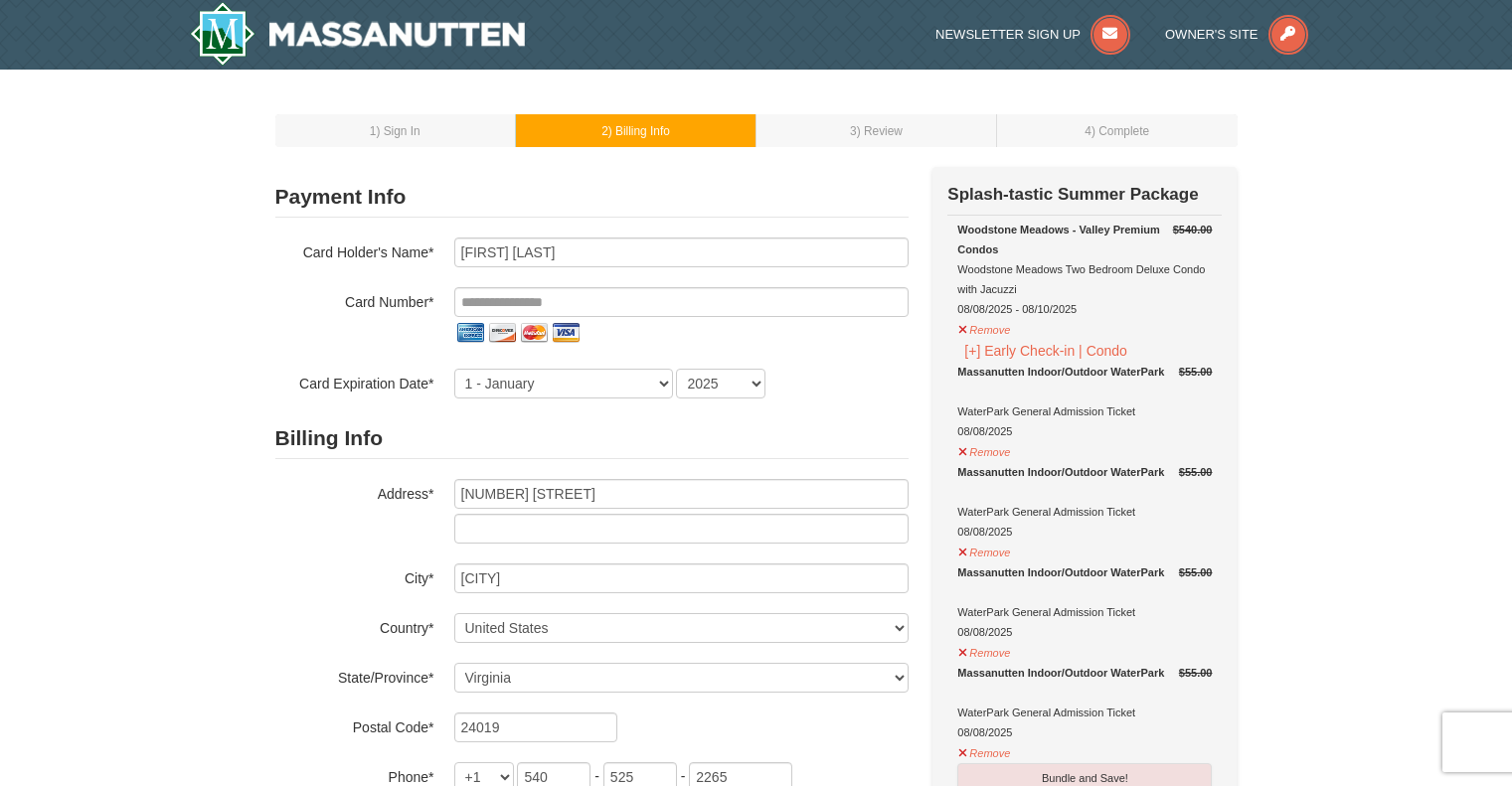 select on "VA" 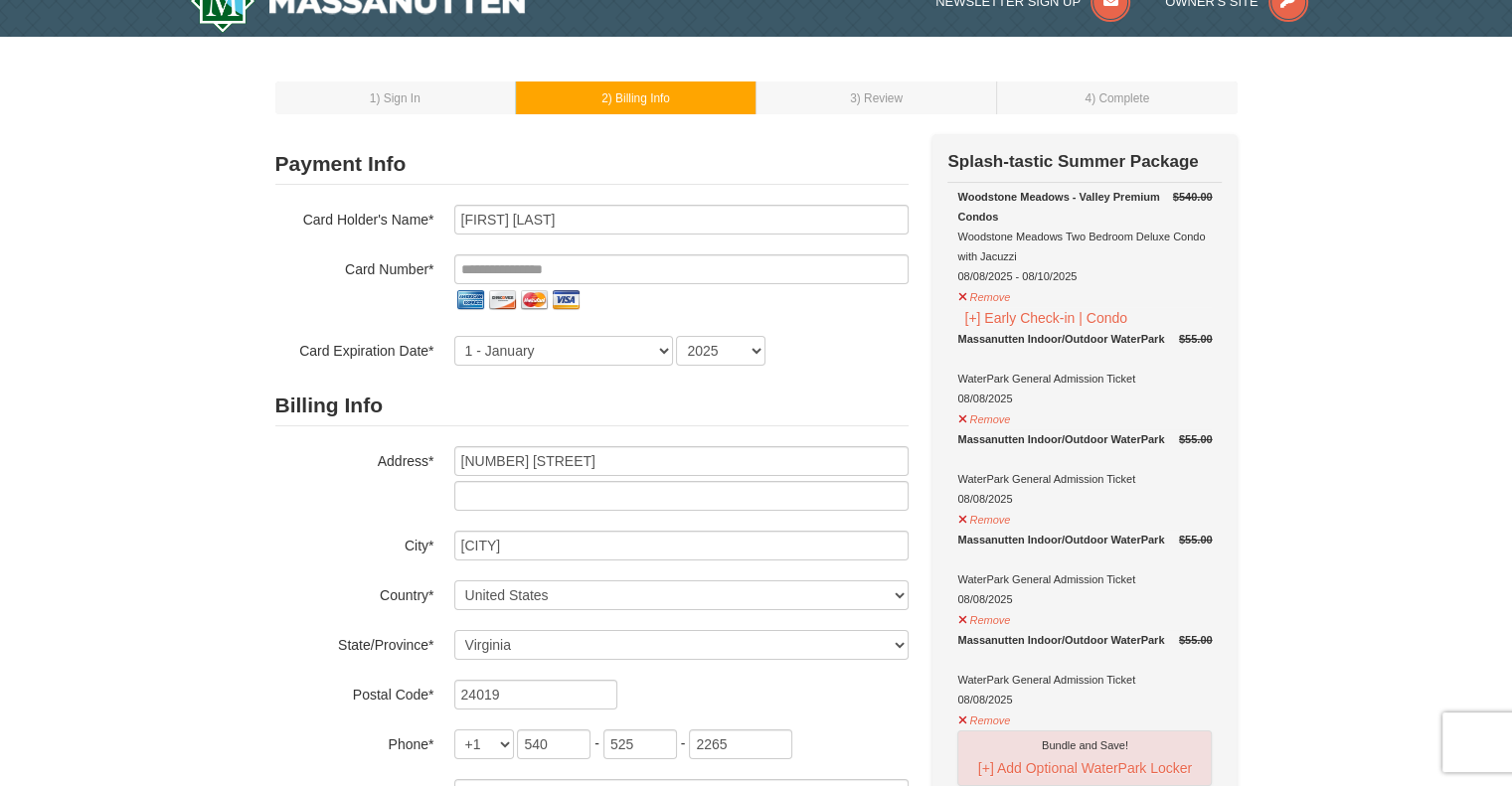 scroll, scrollTop: 0, scrollLeft: 0, axis: both 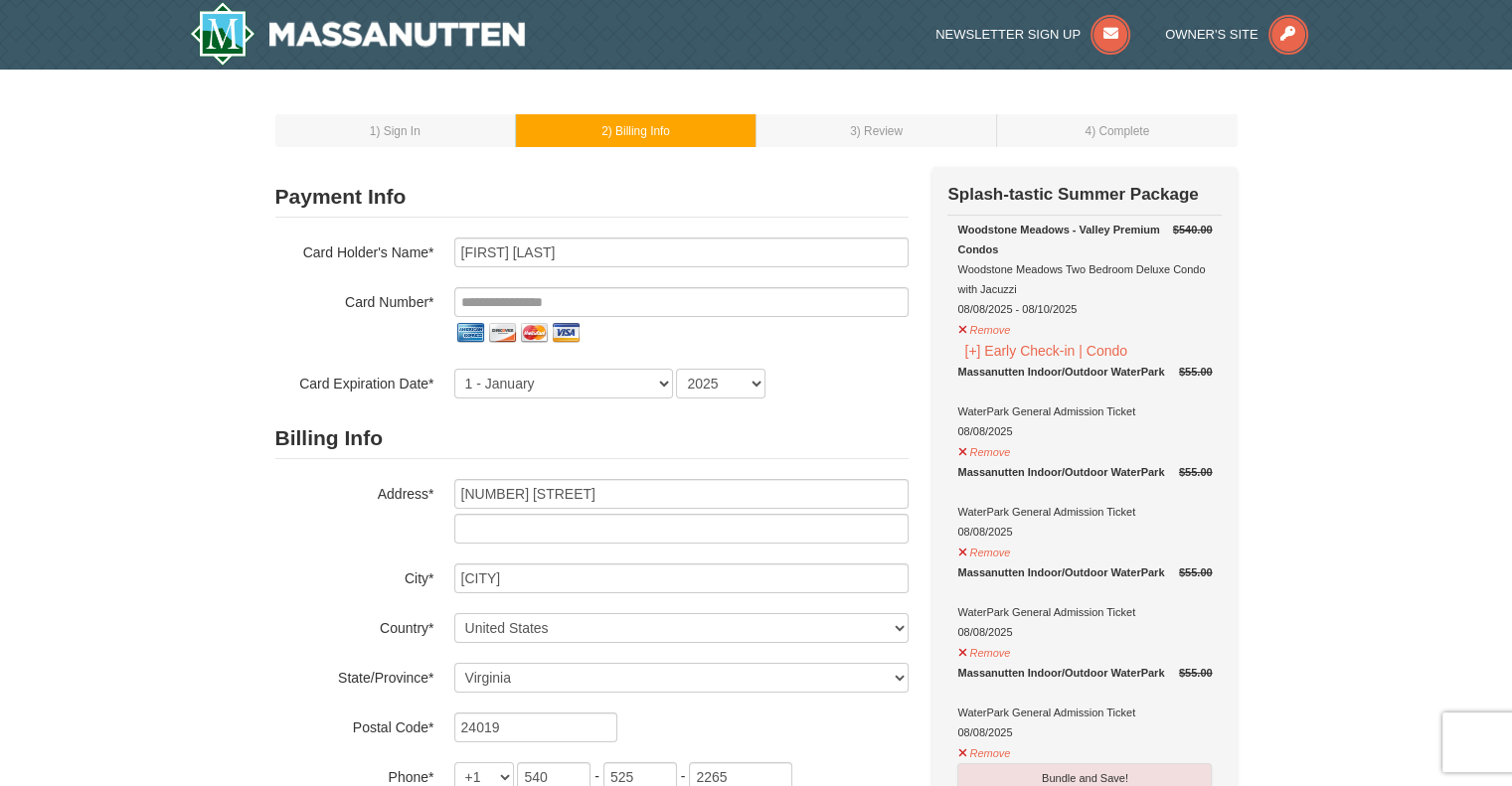 click on "1
) Sign In" at bounding box center [396, 130] 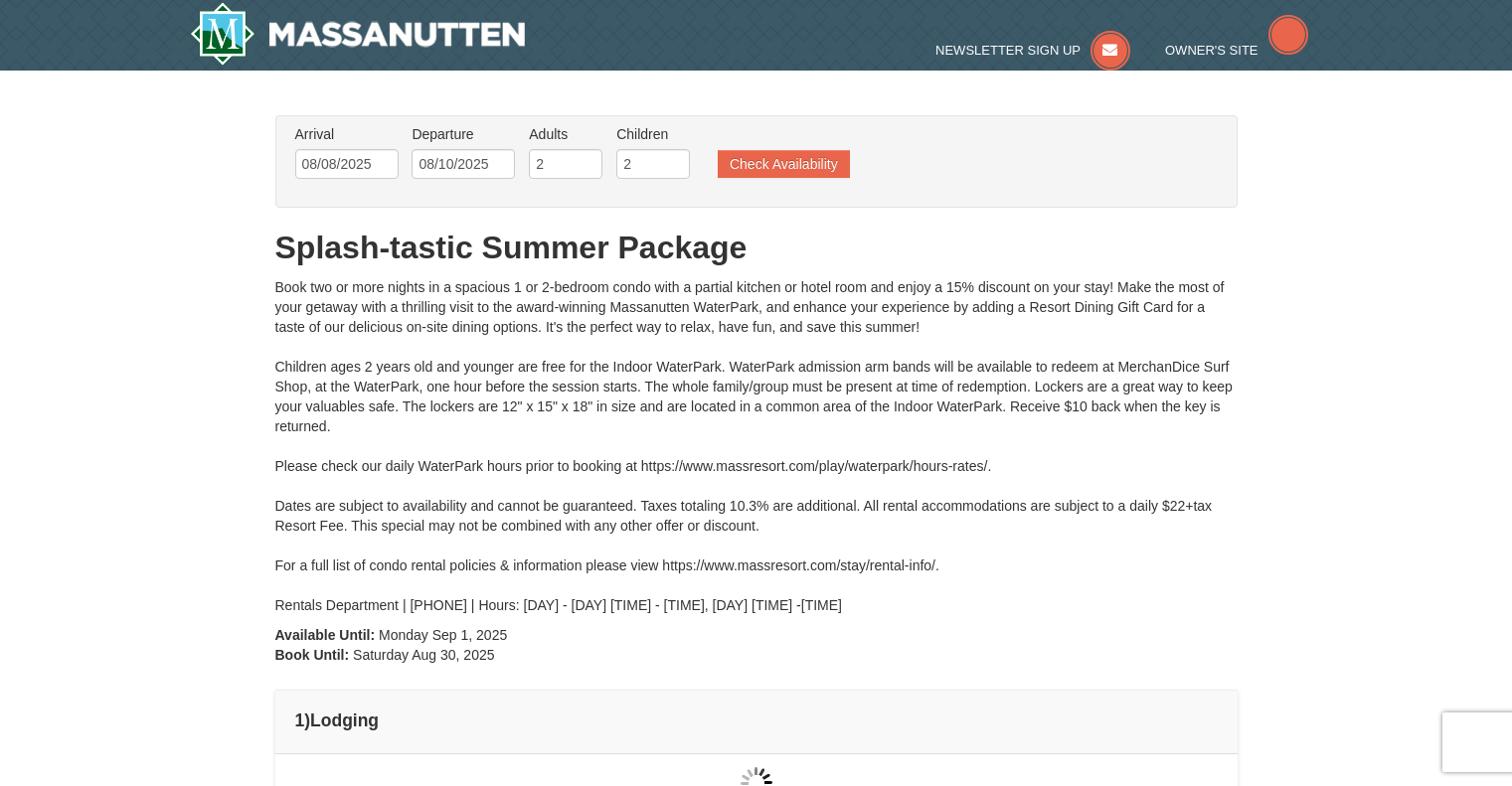 type on "08/08/2025" 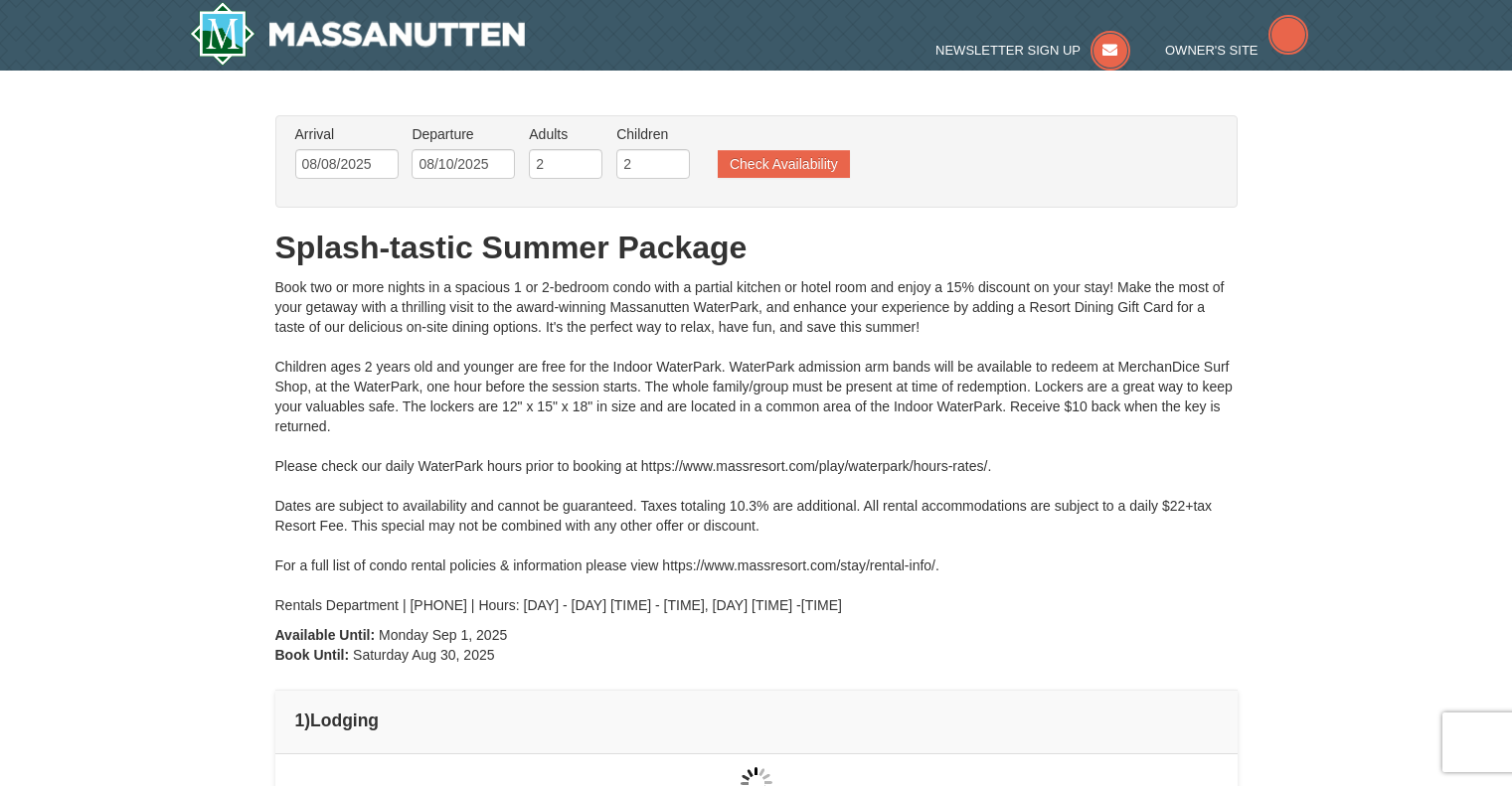 type on "08/08/2025" 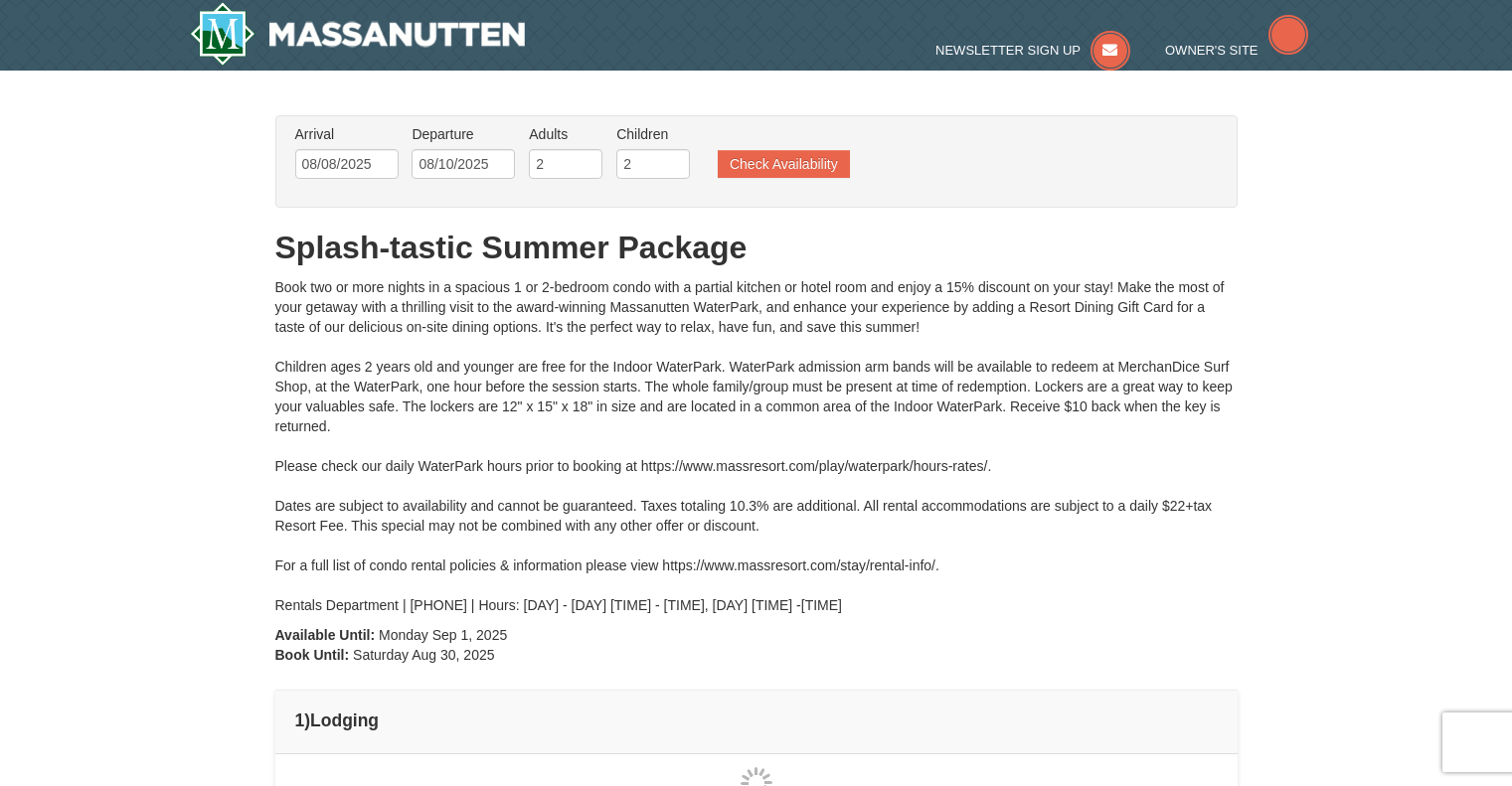 type on "08/08/2025" 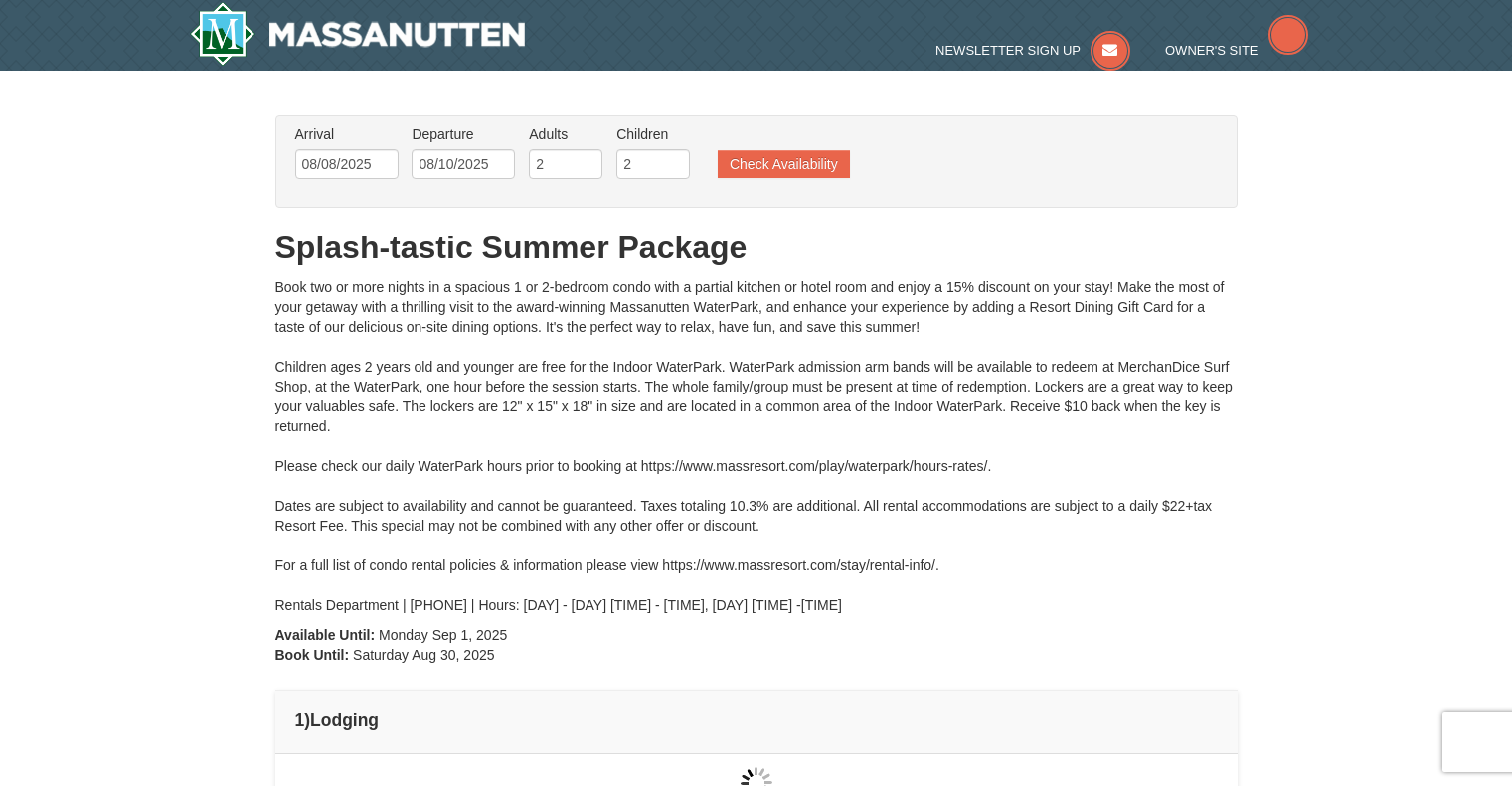 type on "08/08/2025" 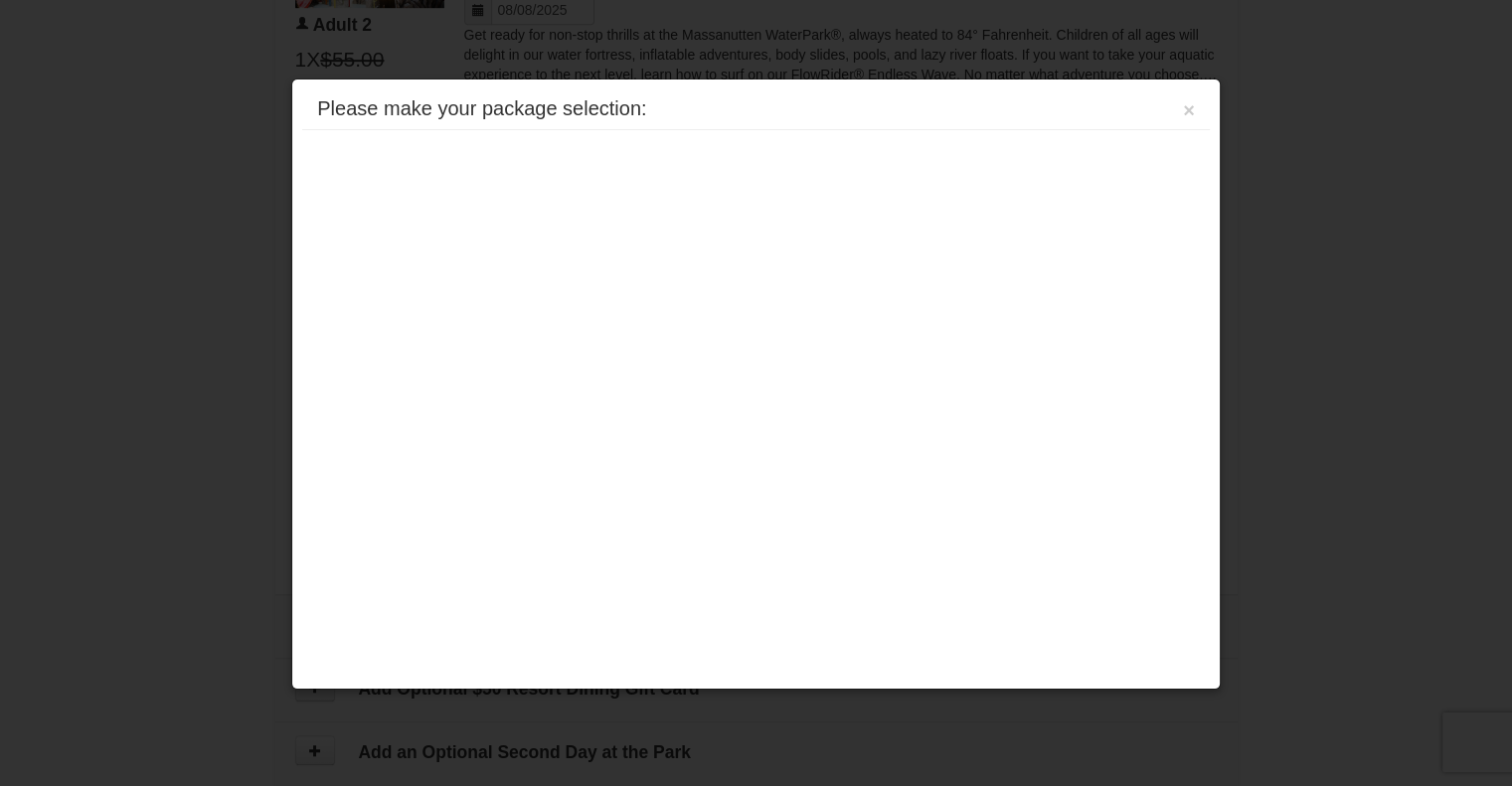scroll, scrollTop: 0, scrollLeft: 0, axis: both 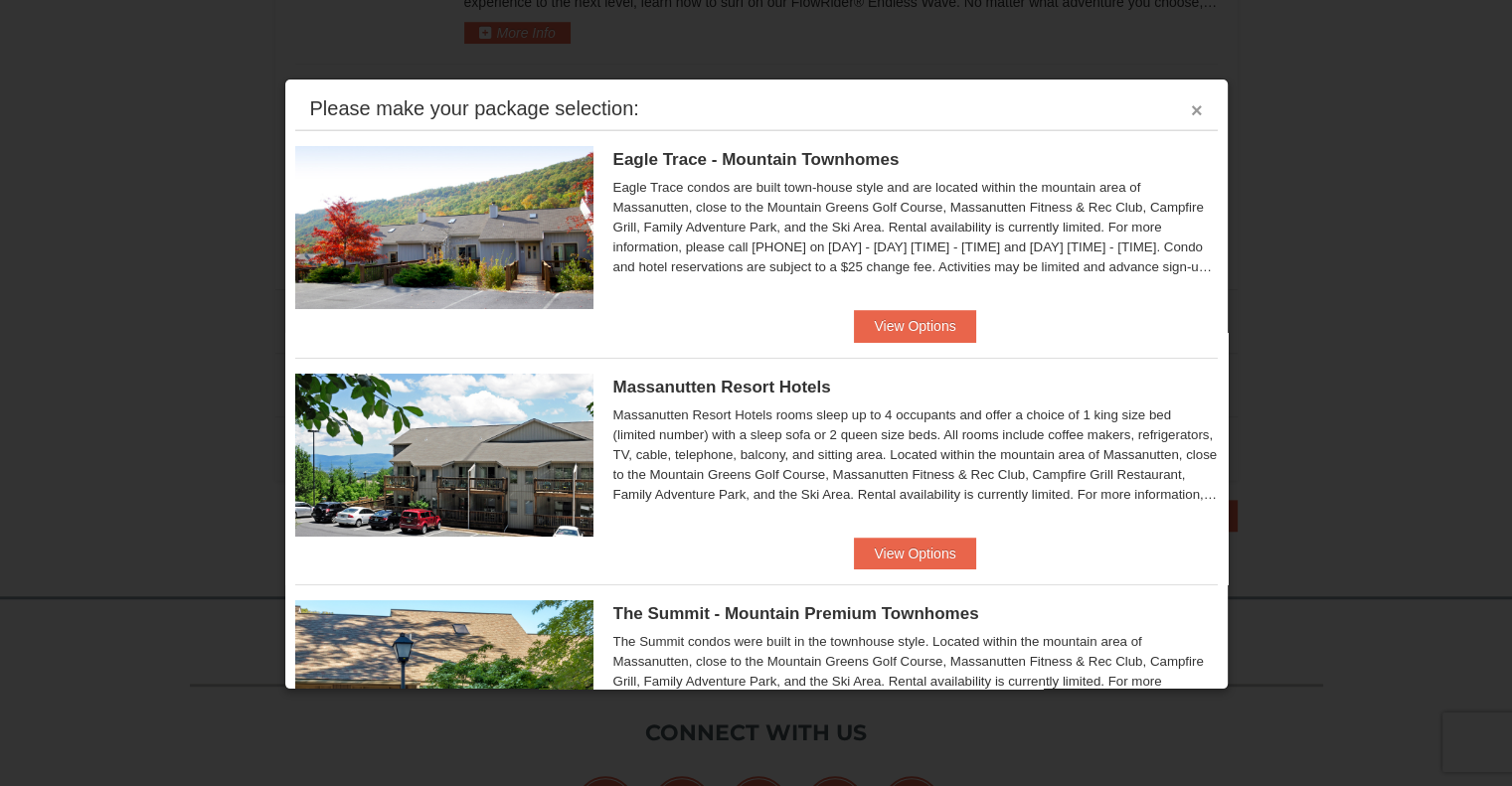 click on "×" at bounding box center (1197, 110) 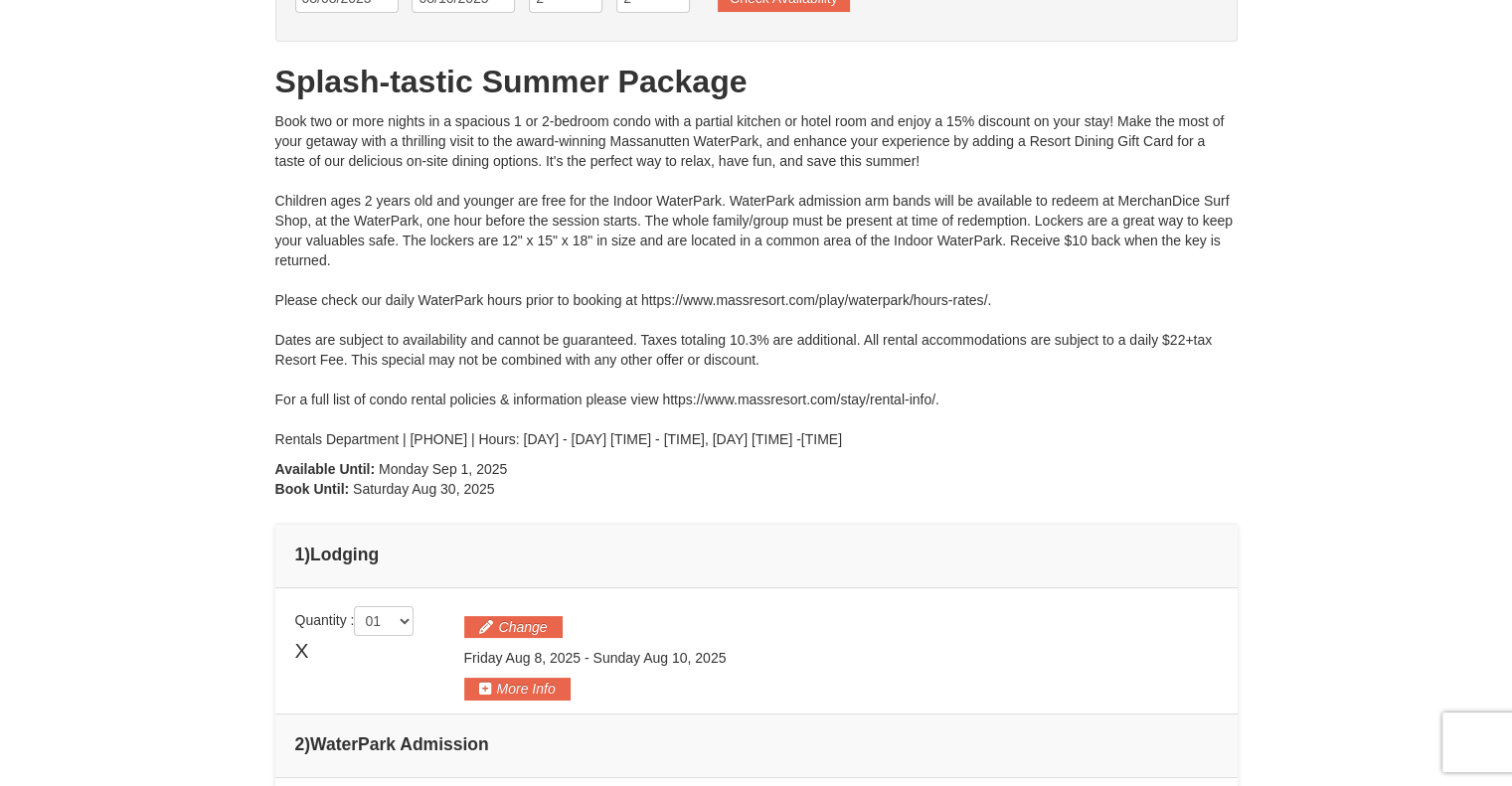 scroll, scrollTop: 0, scrollLeft: 0, axis: both 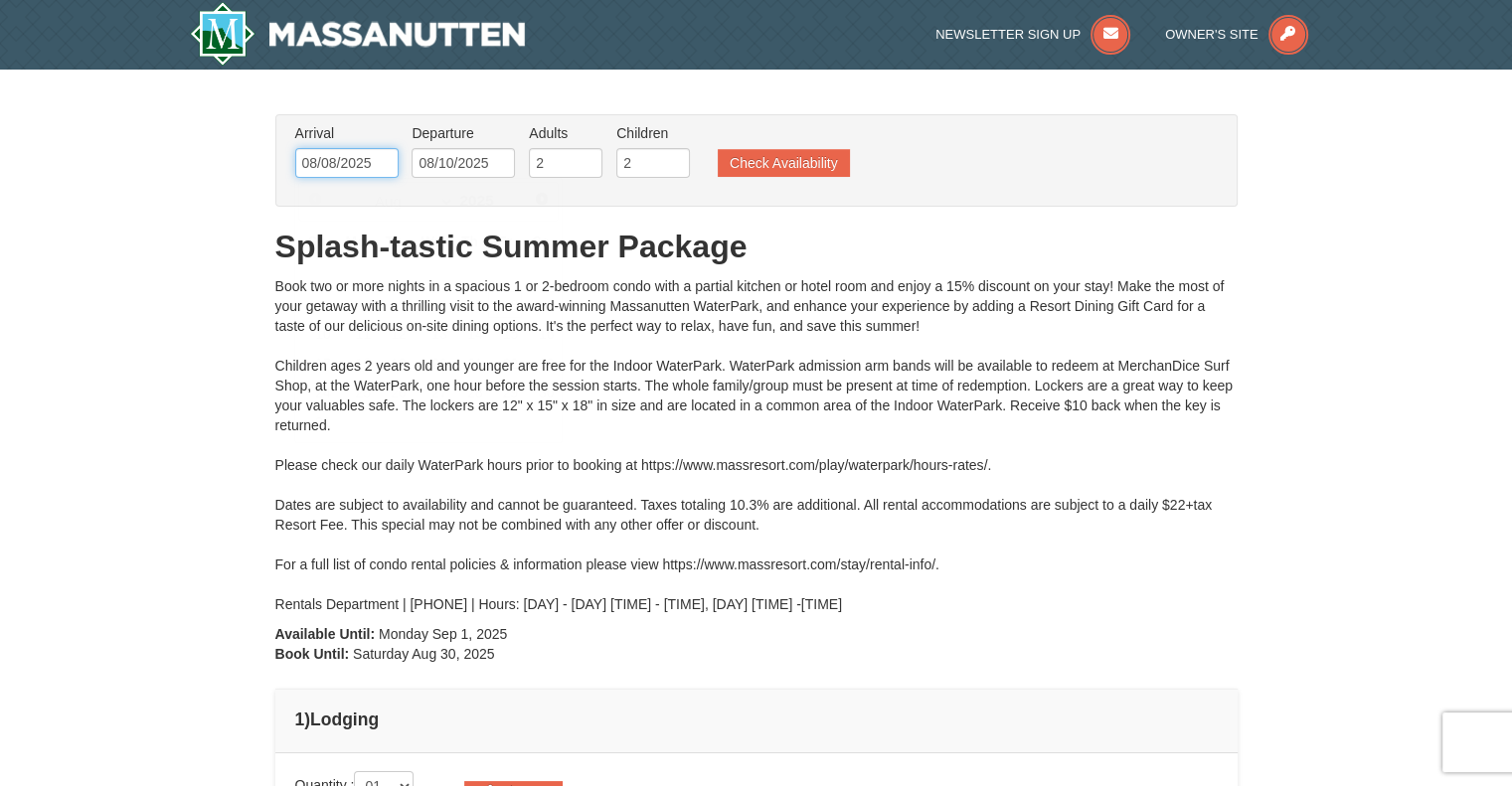 click on "08/08/2025" at bounding box center [347, 163] 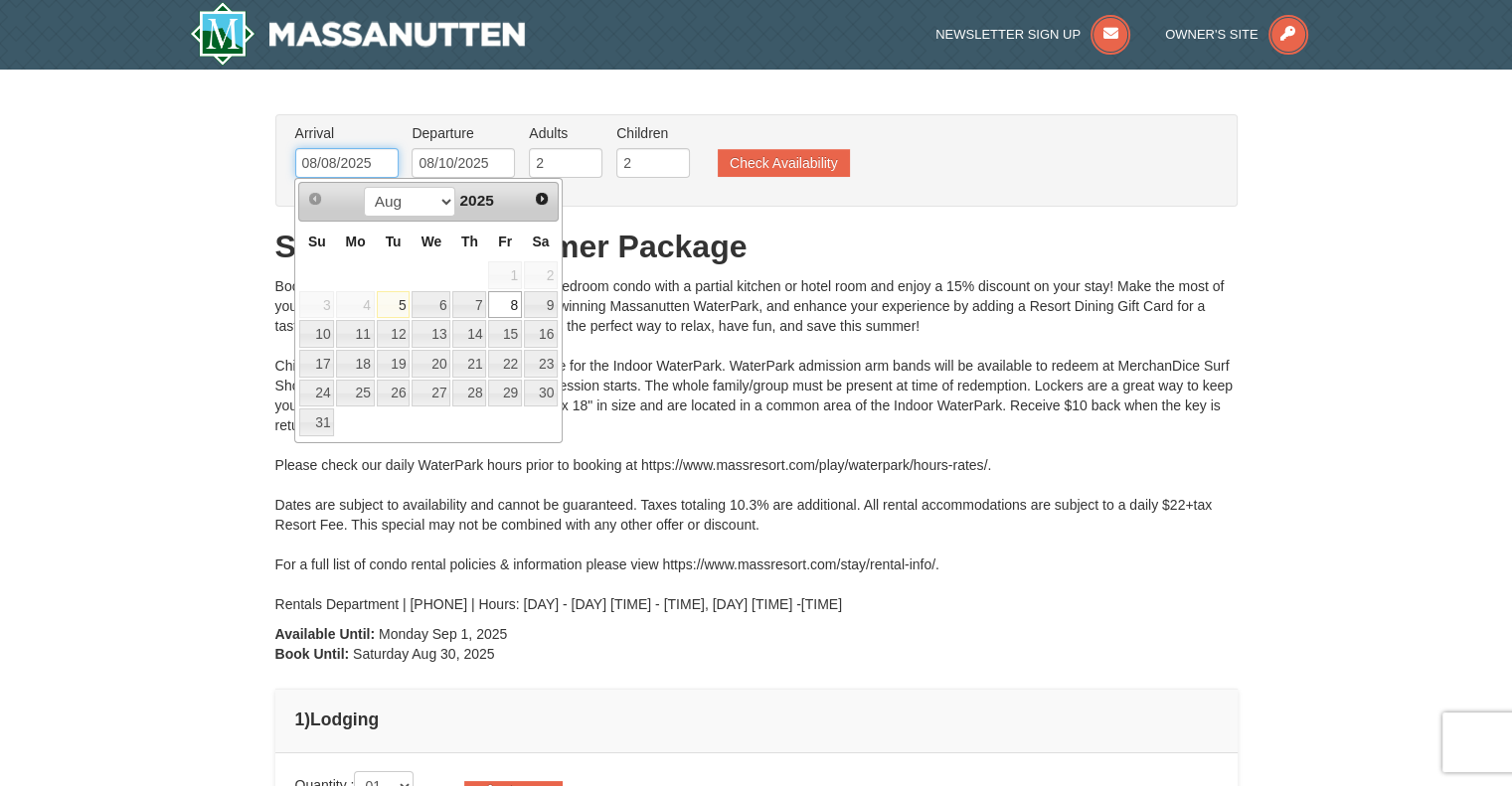 click on "08/08/2025" at bounding box center (347, 163) 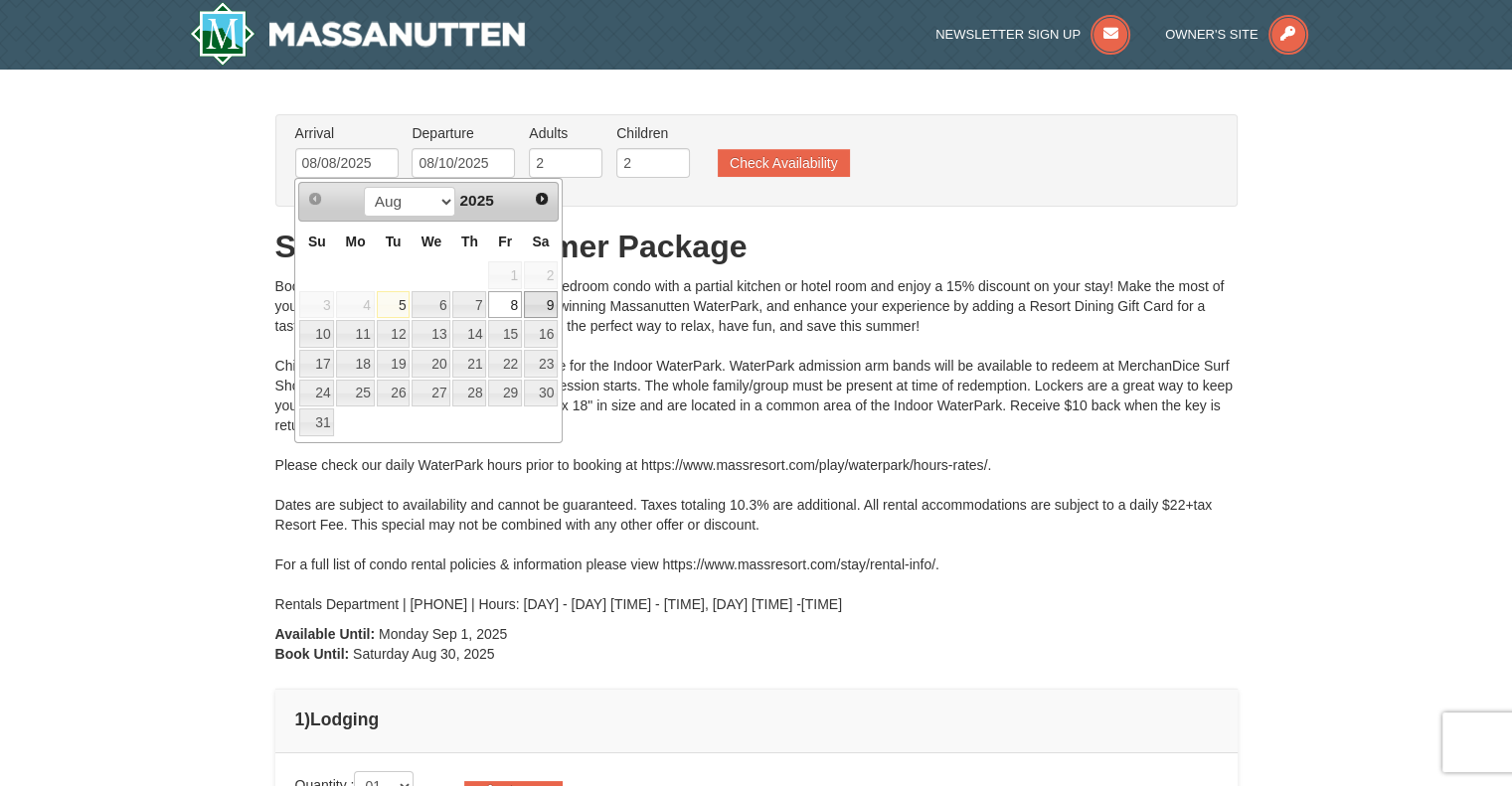 click on "9" at bounding box center [541, 305] 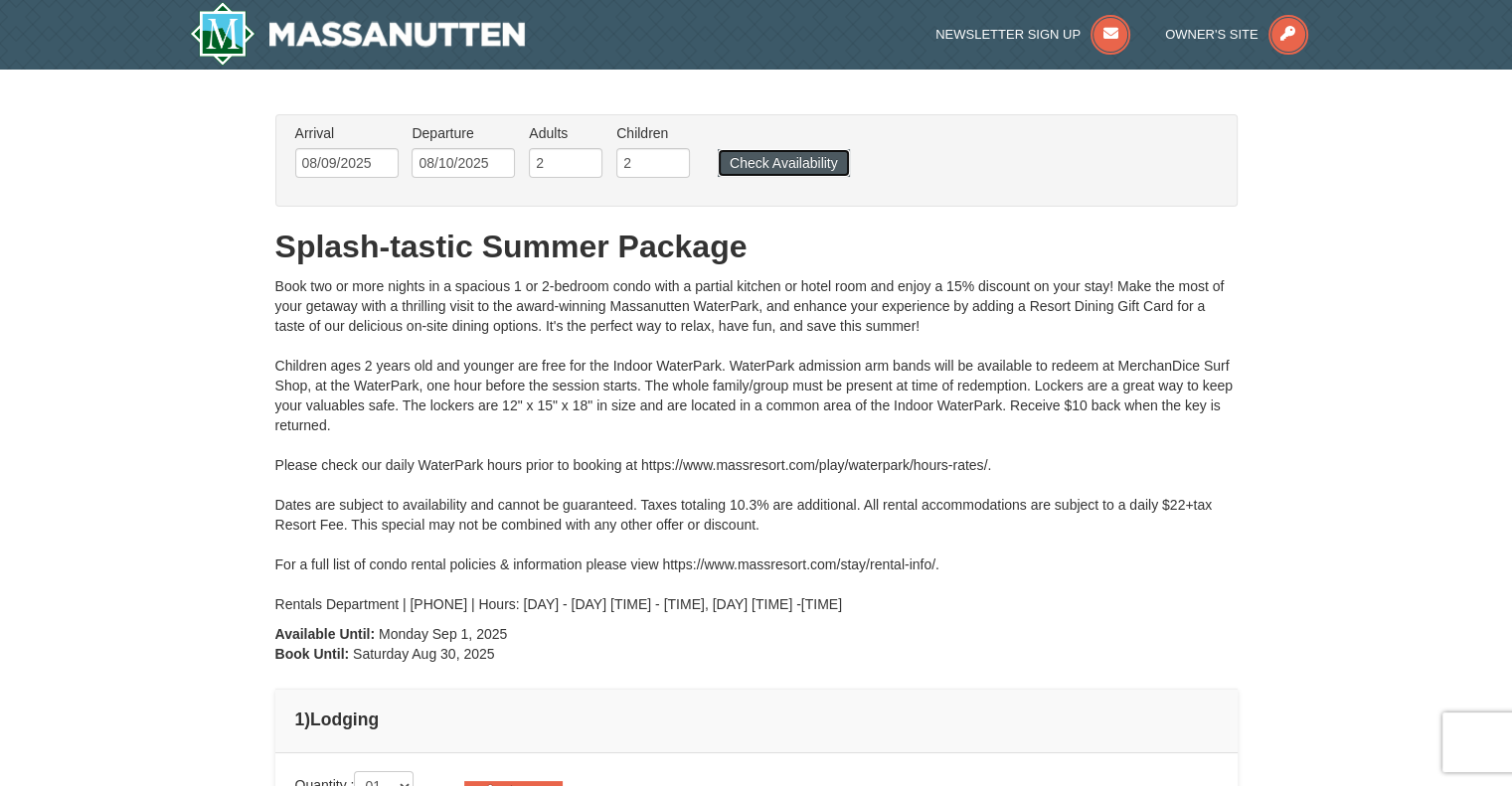 click on "Check Availability" at bounding box center [783, 163] 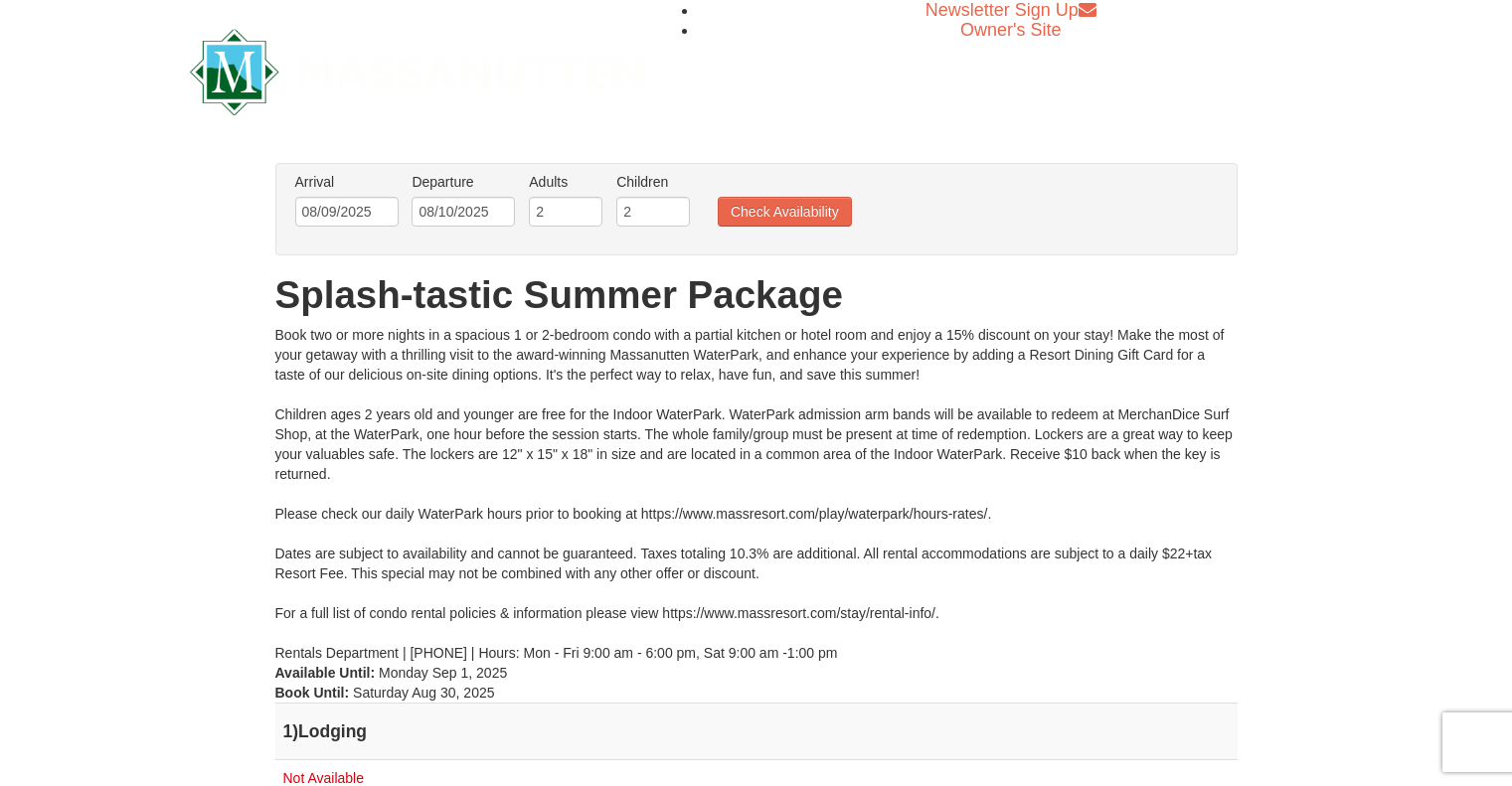 scroll, scrollTop: 0, scrollLeft: 0, axis: both 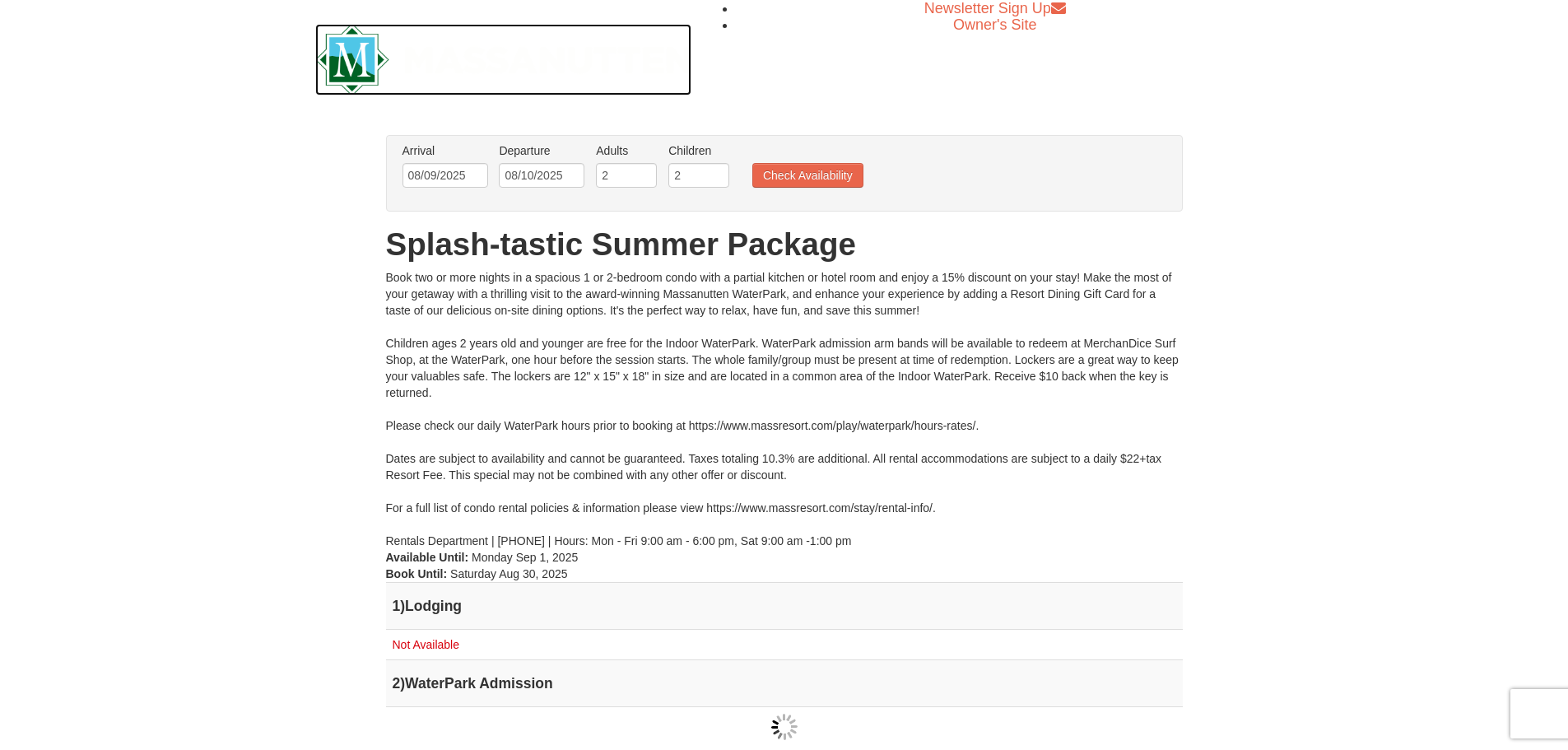 click at bounding box center (504, 59) 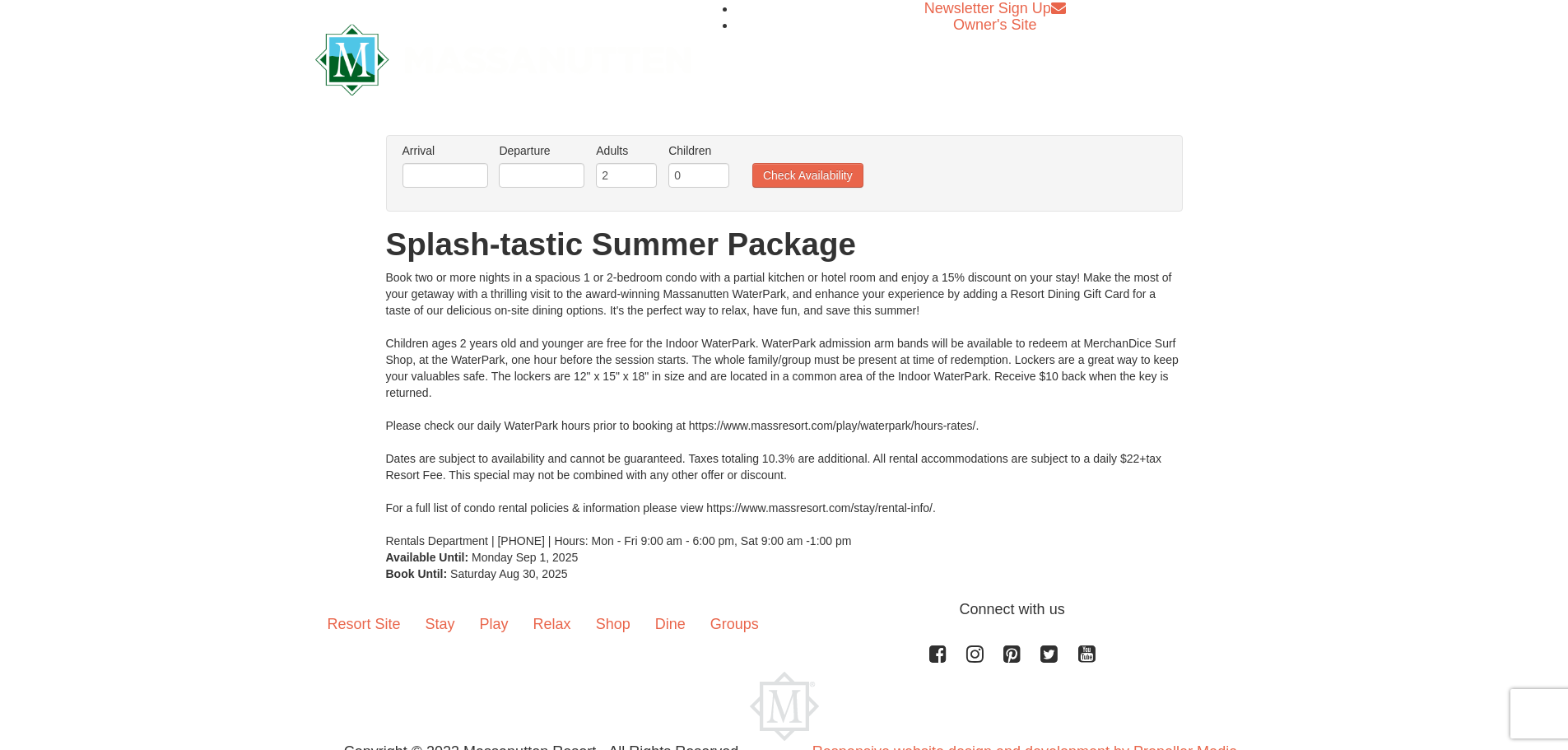 scroll, scrollTop: 0, scrollLeft: 0, axis: both 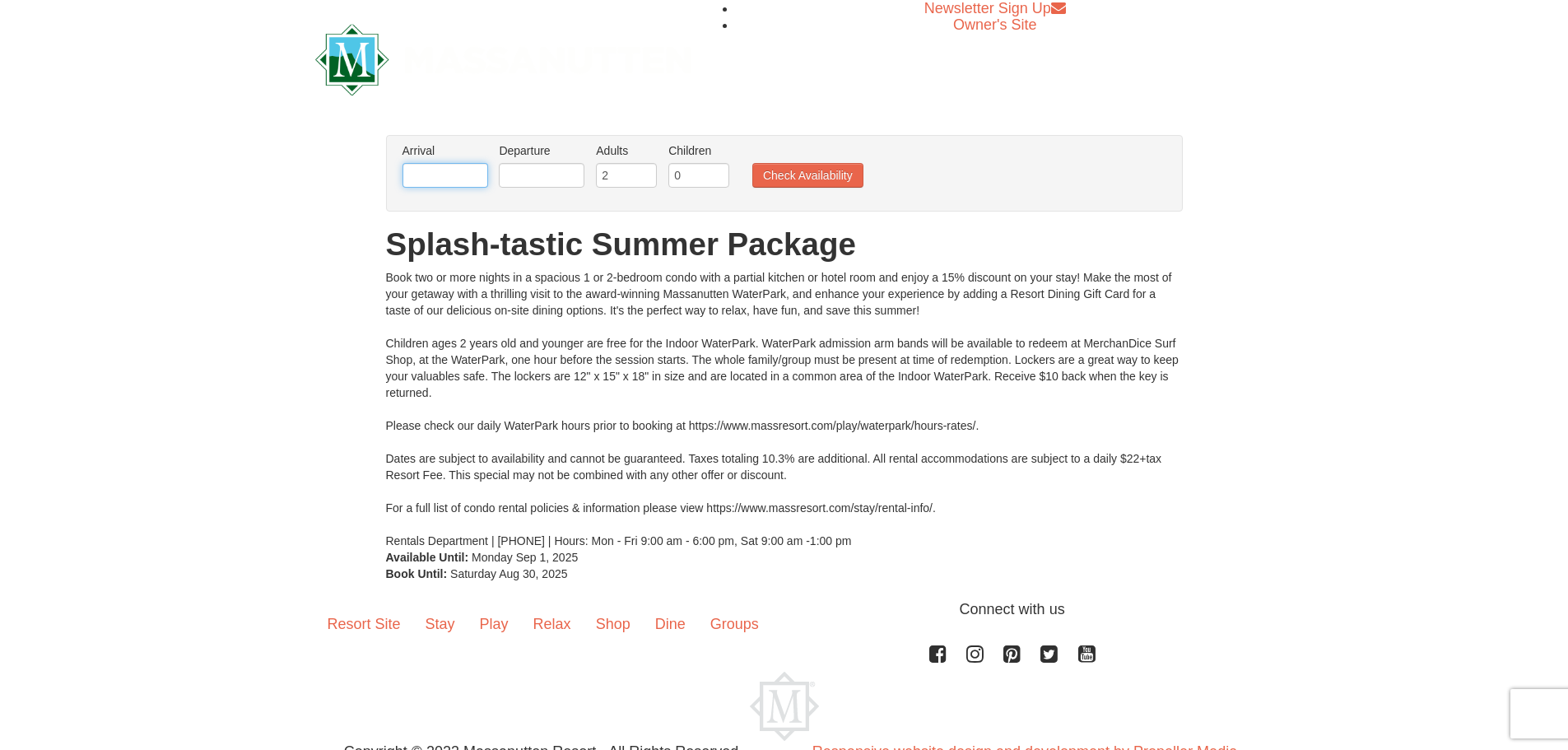 click at bounding box center (445, 175) 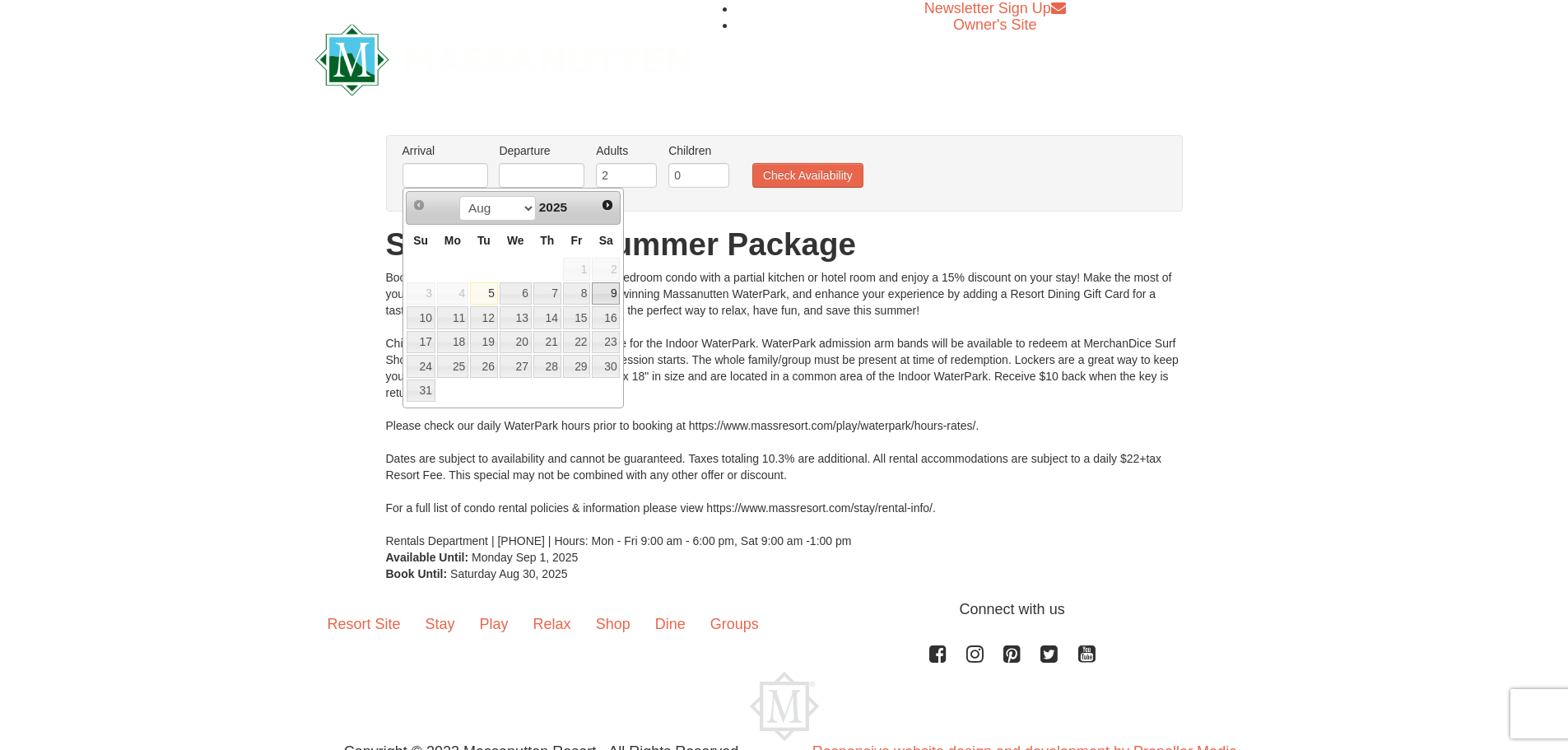 click on "9" at bounding box center (606, 294) 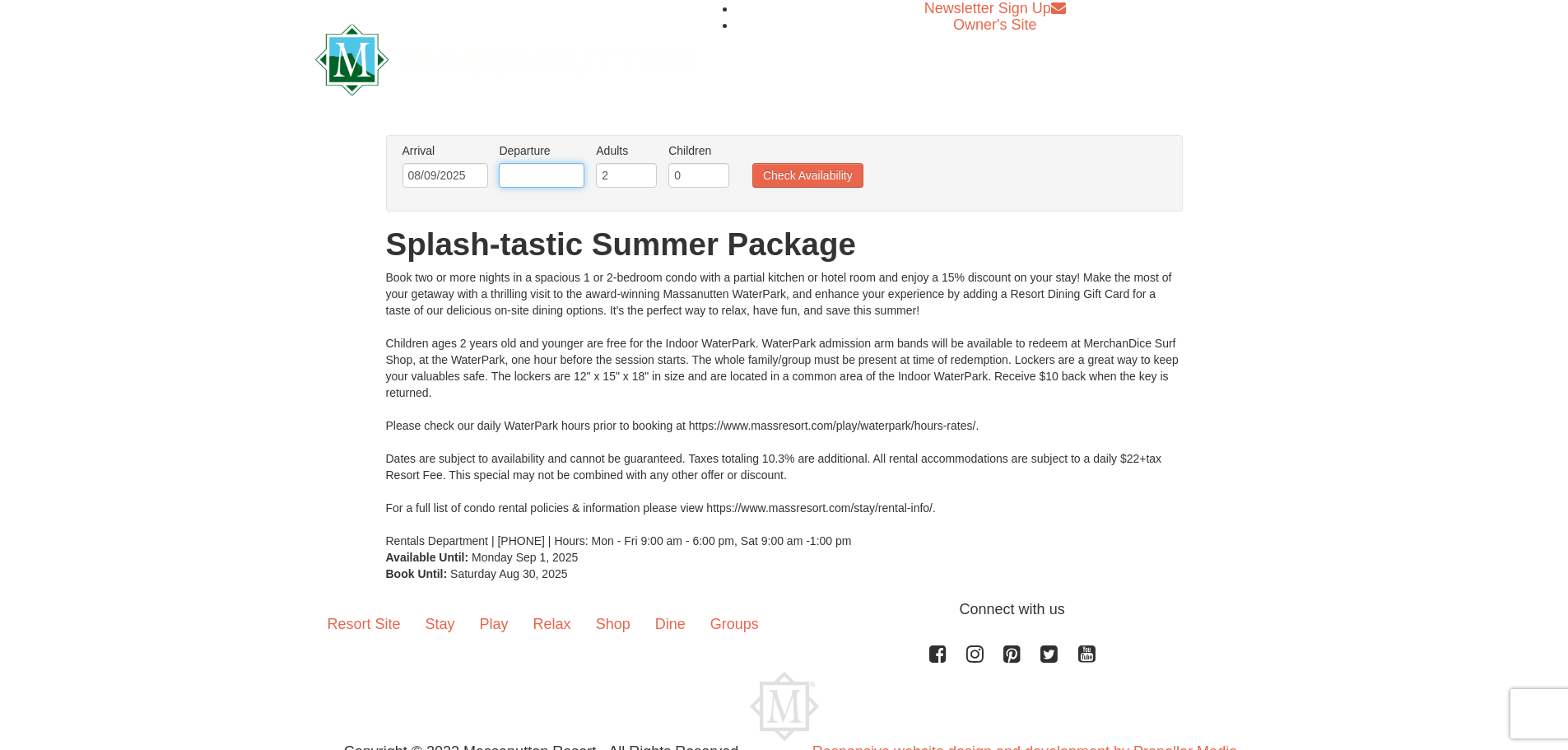 drag, startPoint x: 554, startPoint y: 172, endPoint x: 548, endPoint y: 189, distance: 18.027756 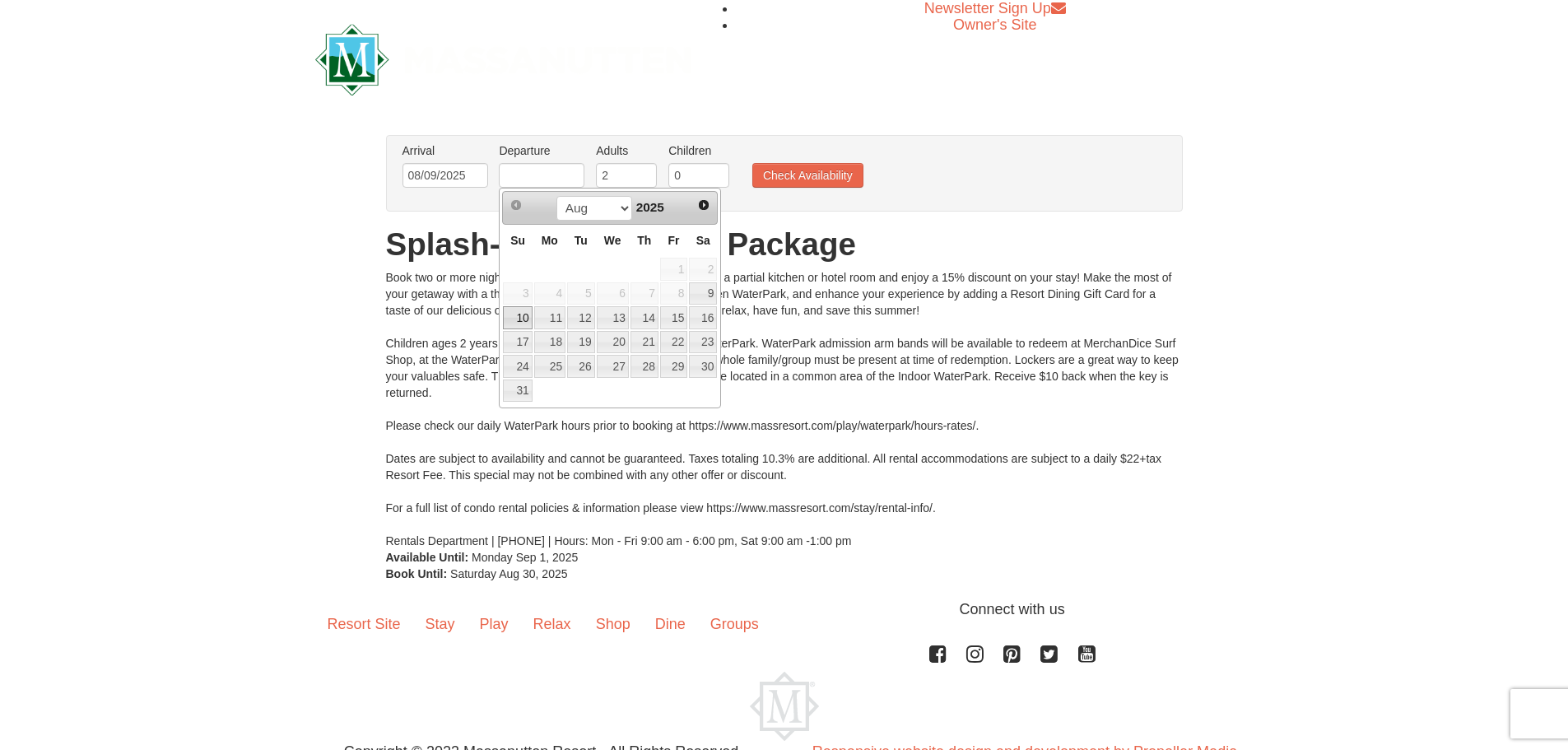 click on "10" at bounding box center (517, 318) 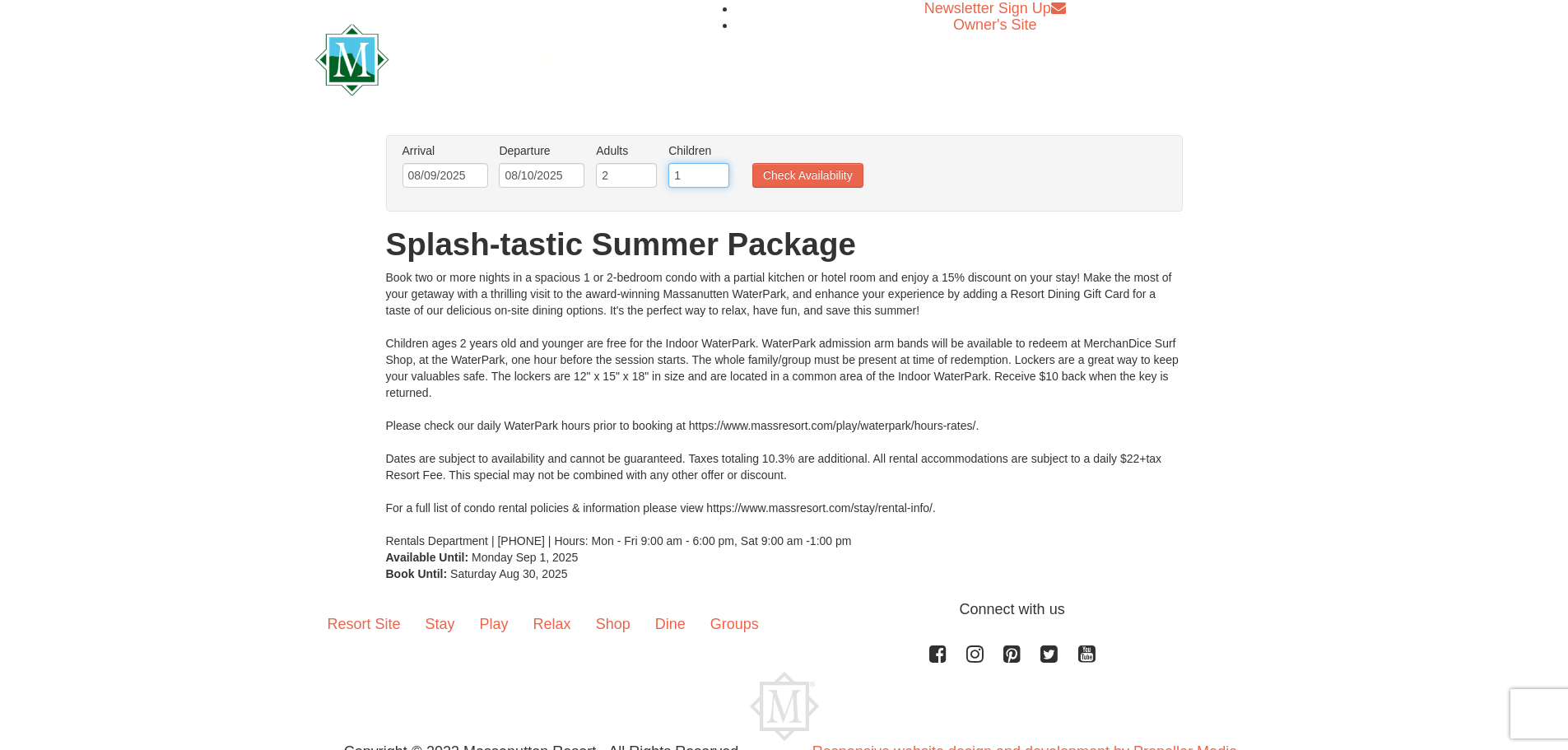 click on "1" at bounding box center [699, 175] 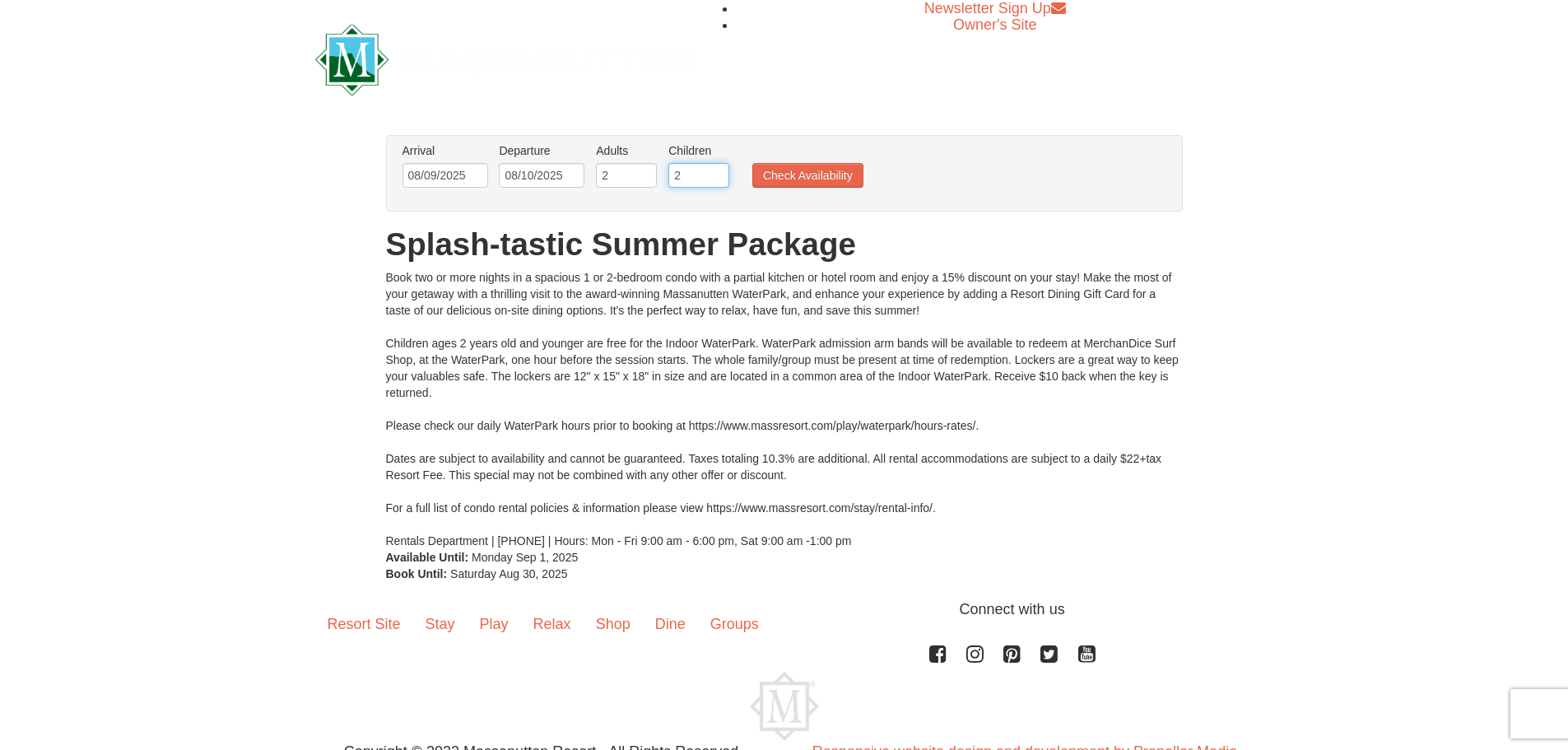 type on "2" 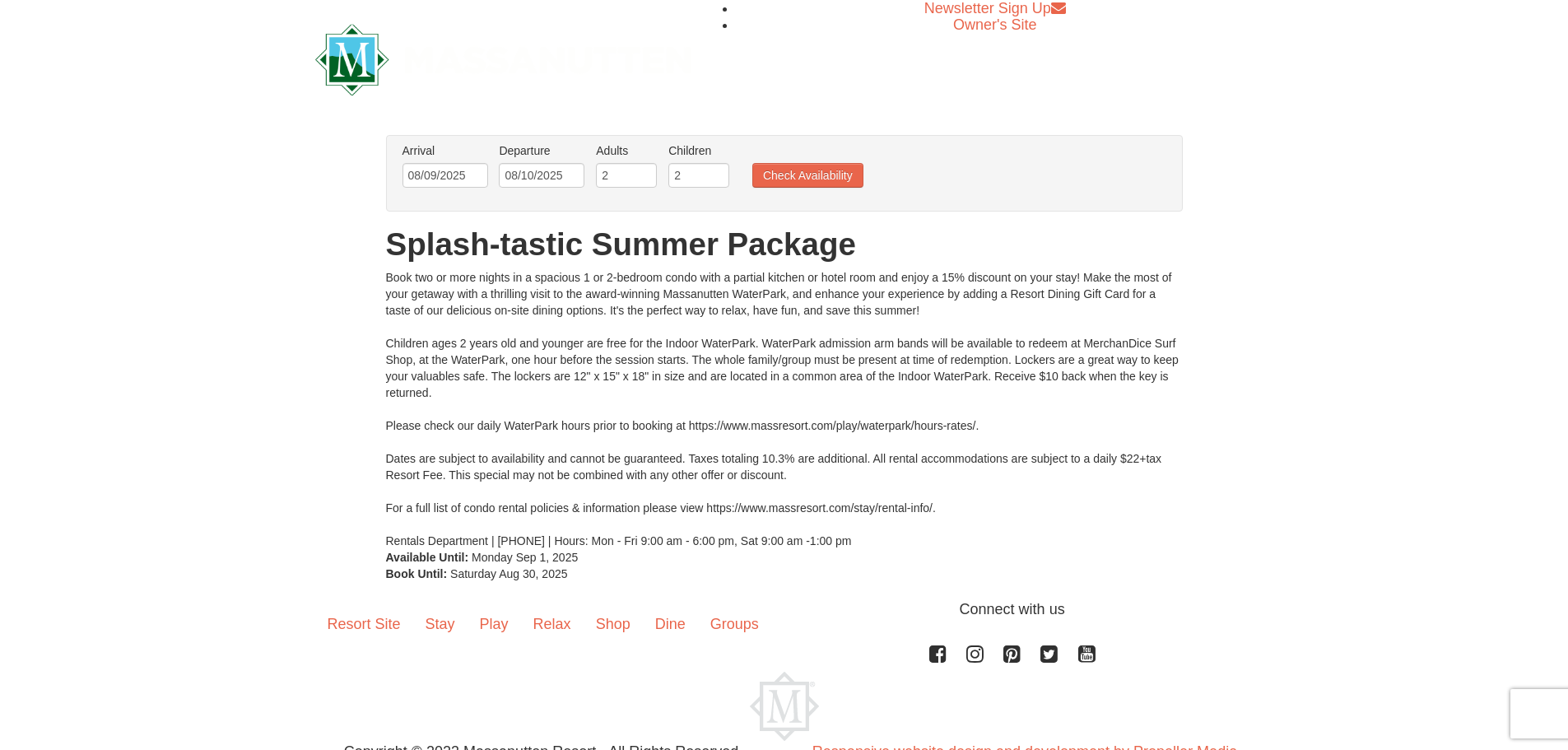 click on "Check Availability" at bounding box center [807, 177] 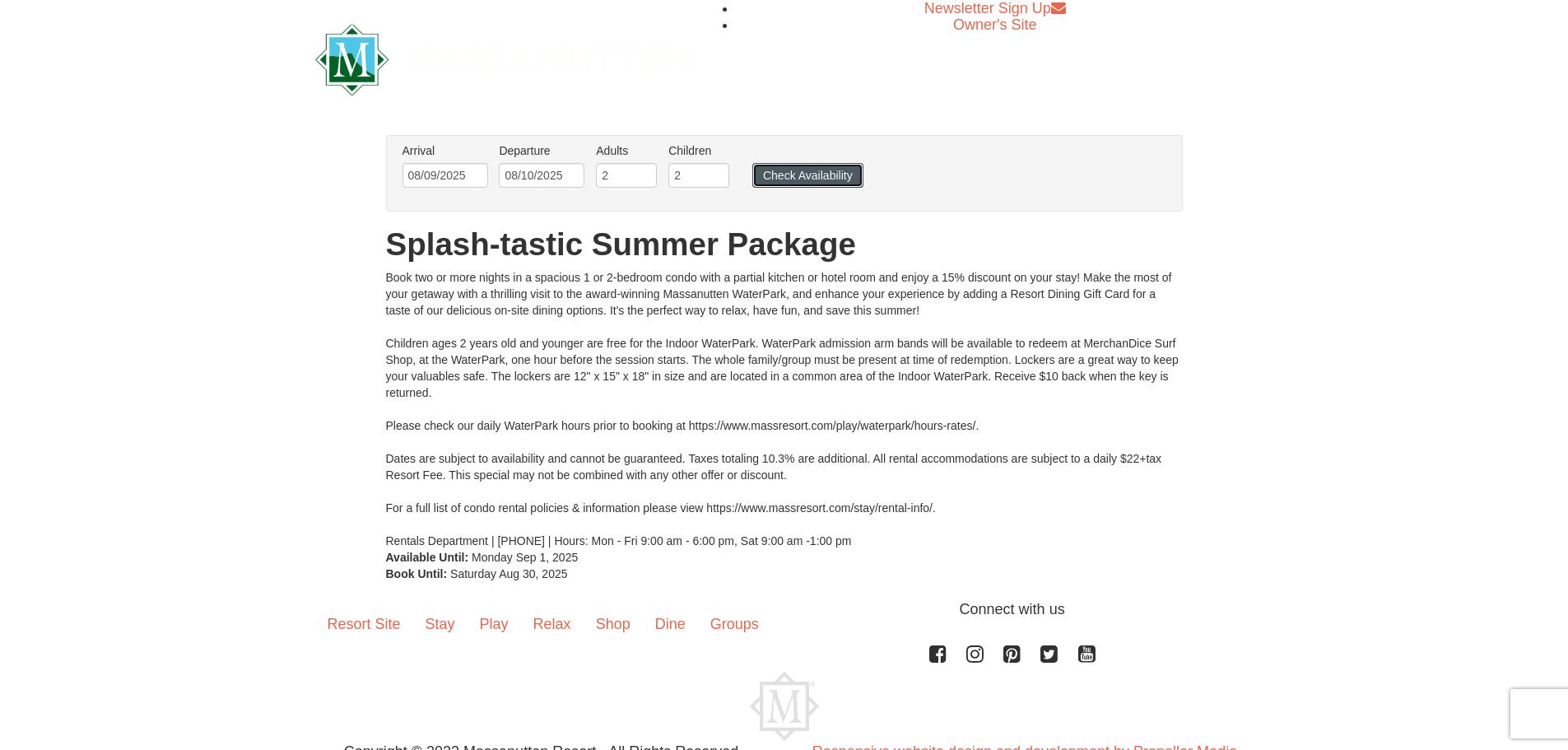 click on "Check Availability" at bounding box center [807, 175] 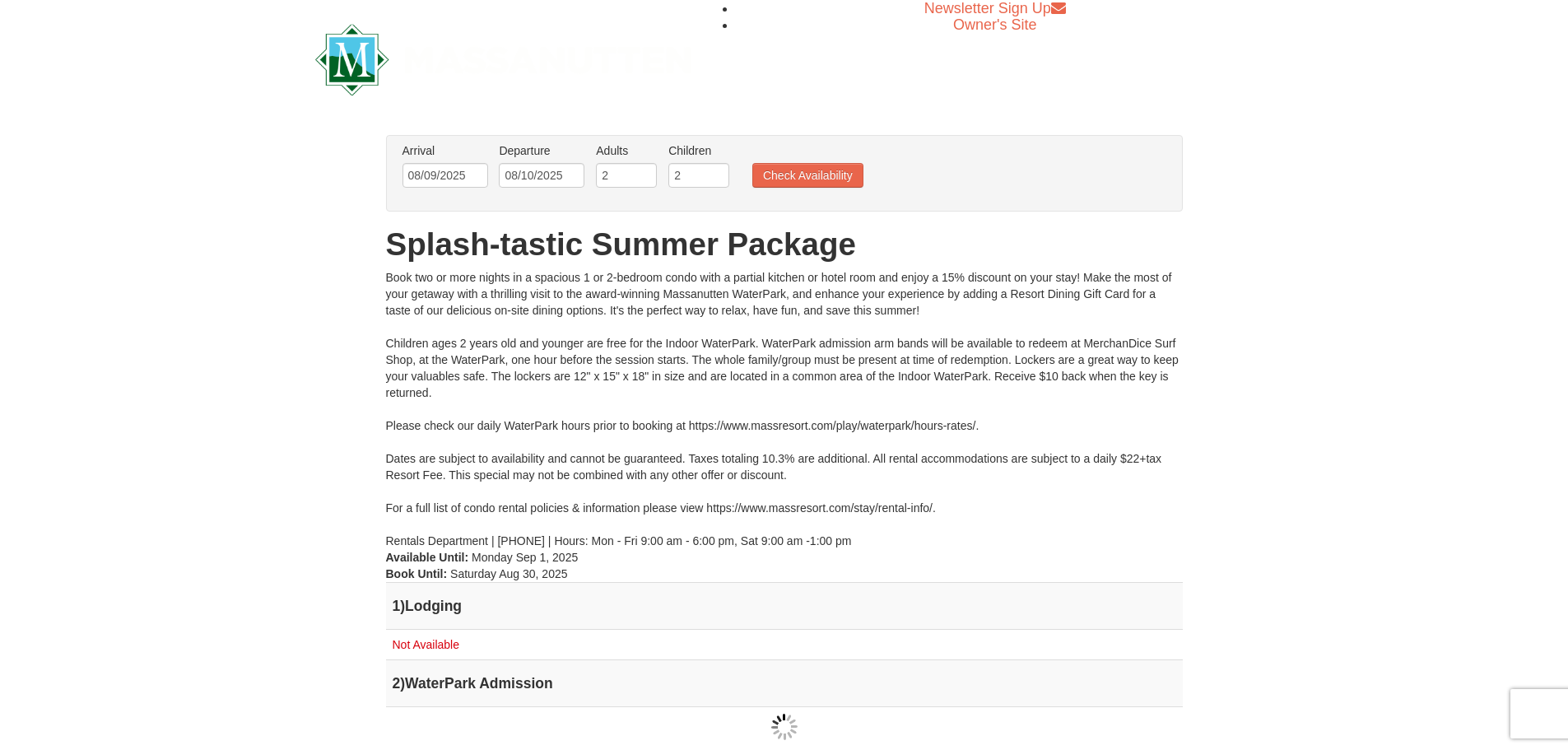 scroll, scrollTop: 0, scrollLeft: 0, axis: both 